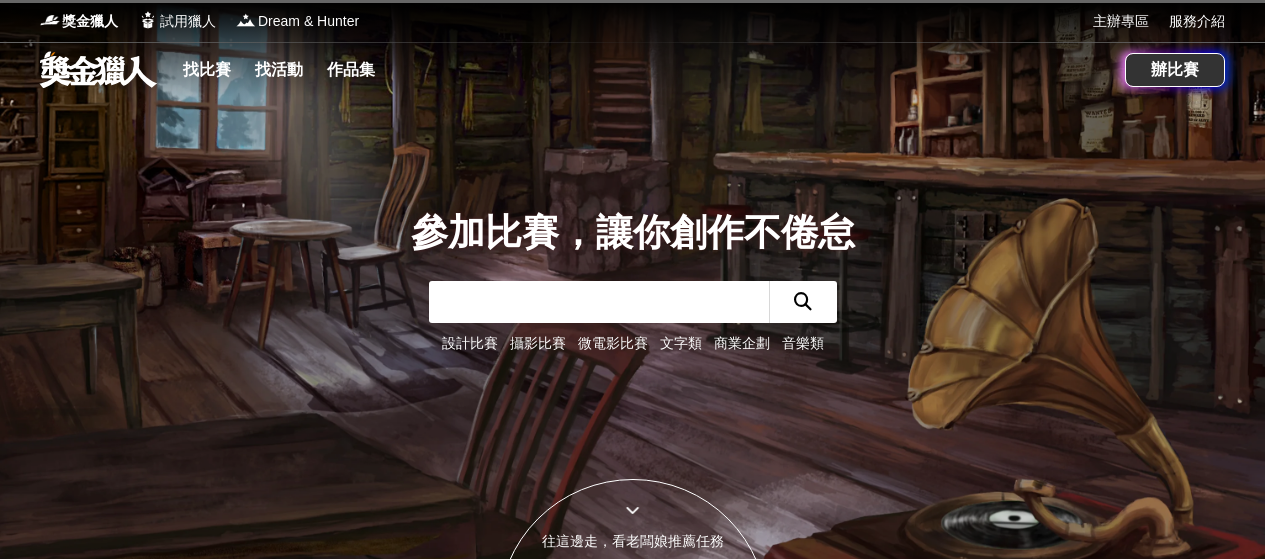 scroll, scrollTop: 0, scrollLeft: 0, axis: both 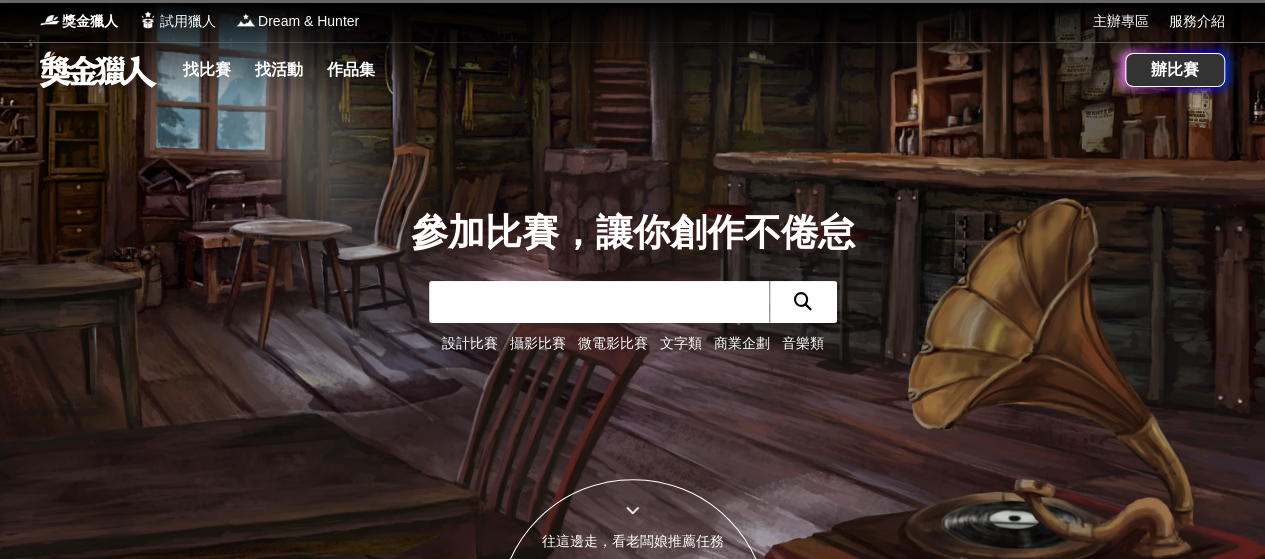 click on "攝影比賽" at bounding box center (538, 343) 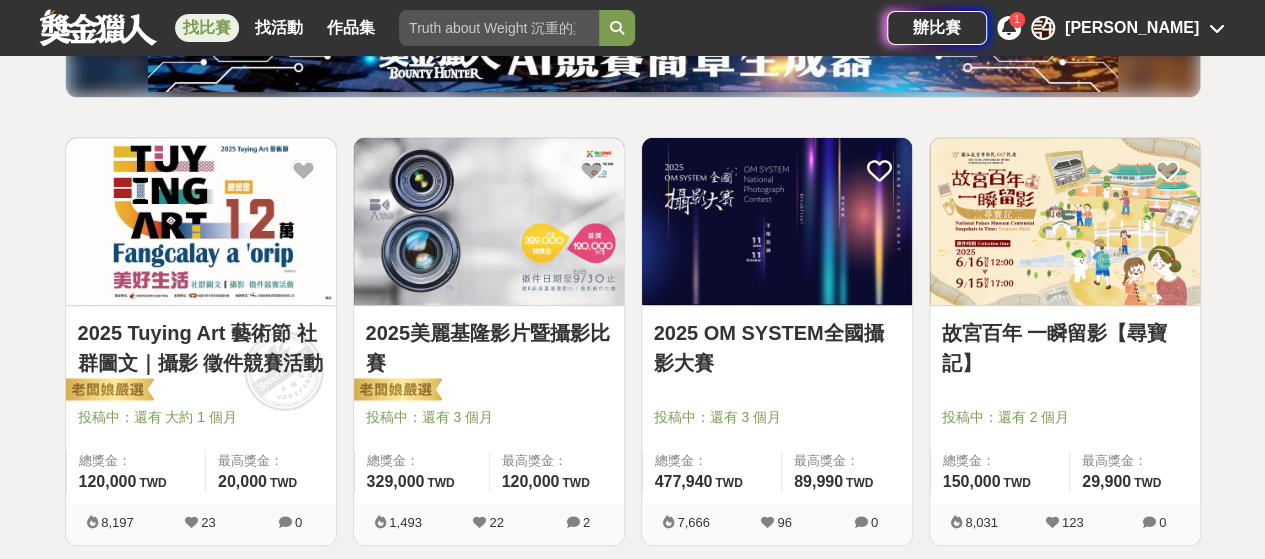 scroll, scrollTop: 500, scrollLeft: 0, axis: vertical 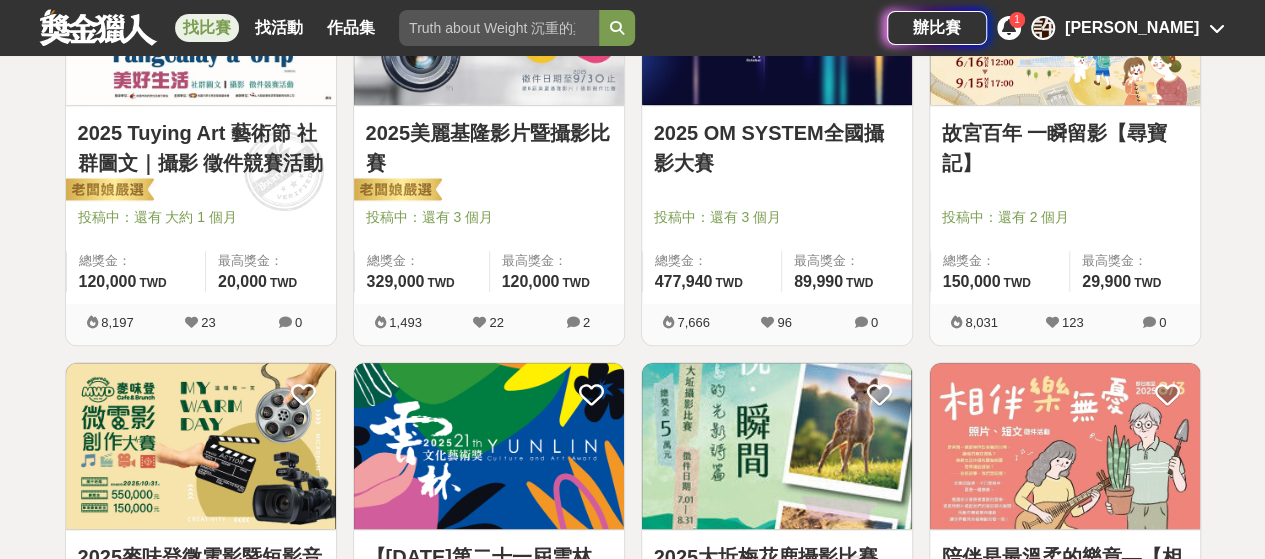click on "2025 Tuying Art 藝術節 社群圖文｜攝影 徵件競賽活動" at bounding box center (201, 148) 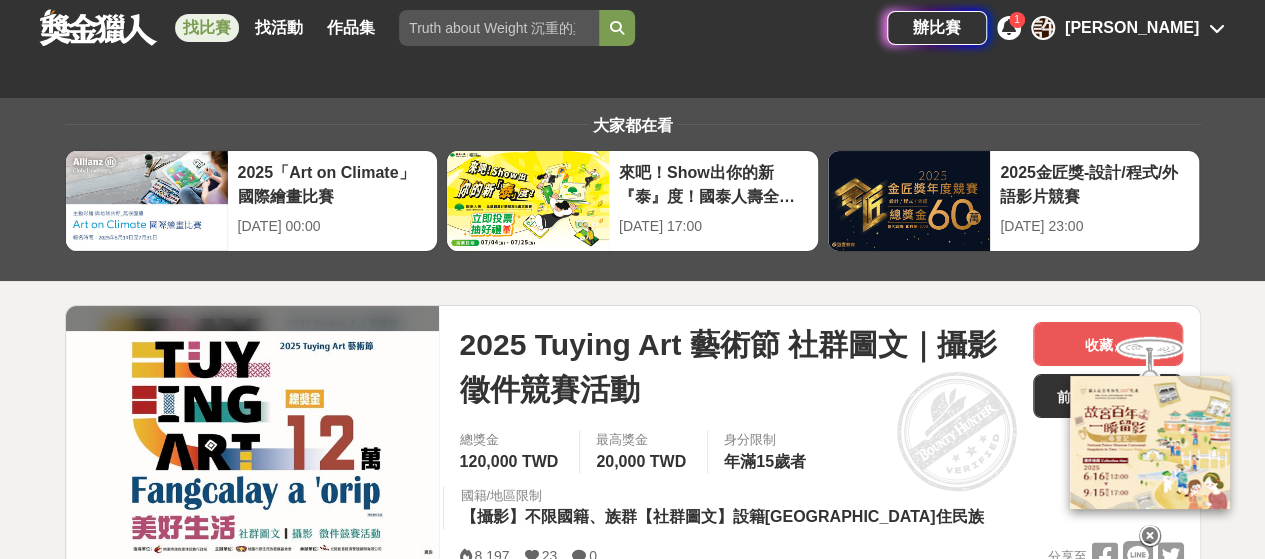 scroll, scrollTop: 200, scrollLeft: 0, axis: vertical 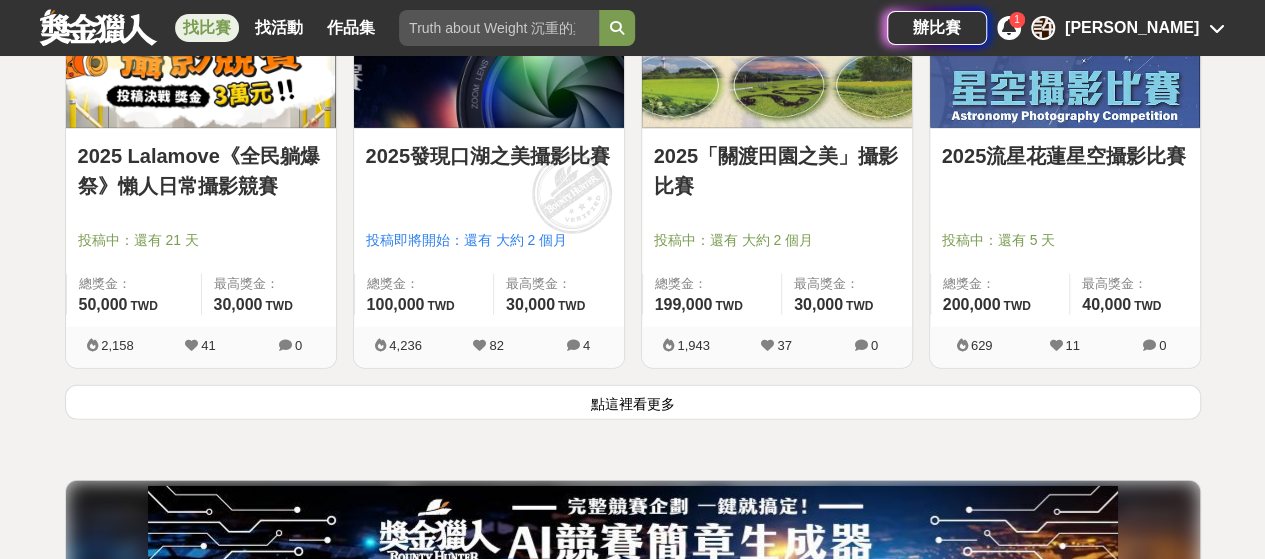 click on "點這裡看更多" at bounding box center [633, 402] 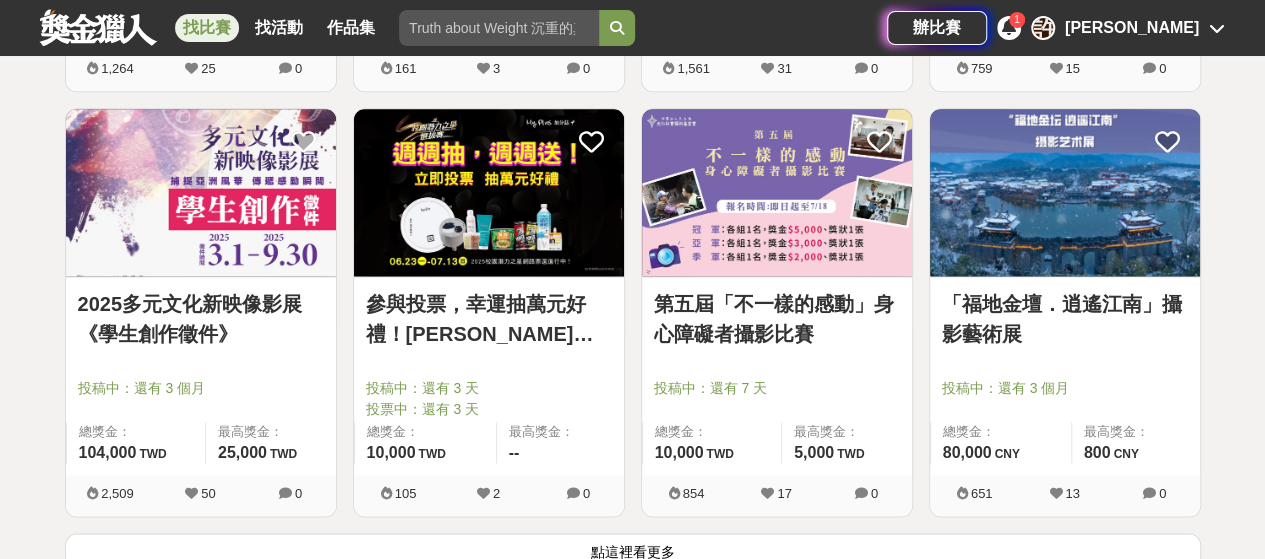 scroll, scrollTop: 5200, scrollLeft: 0, axis: vertical 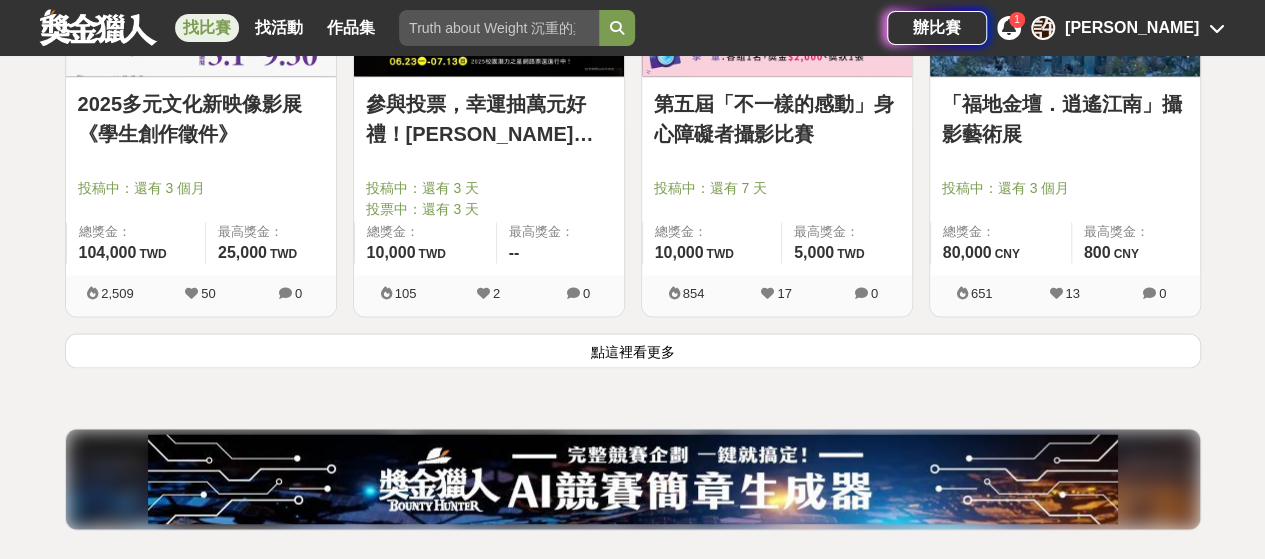 click on "點這裡看更多" at bounding box center [633, 350] 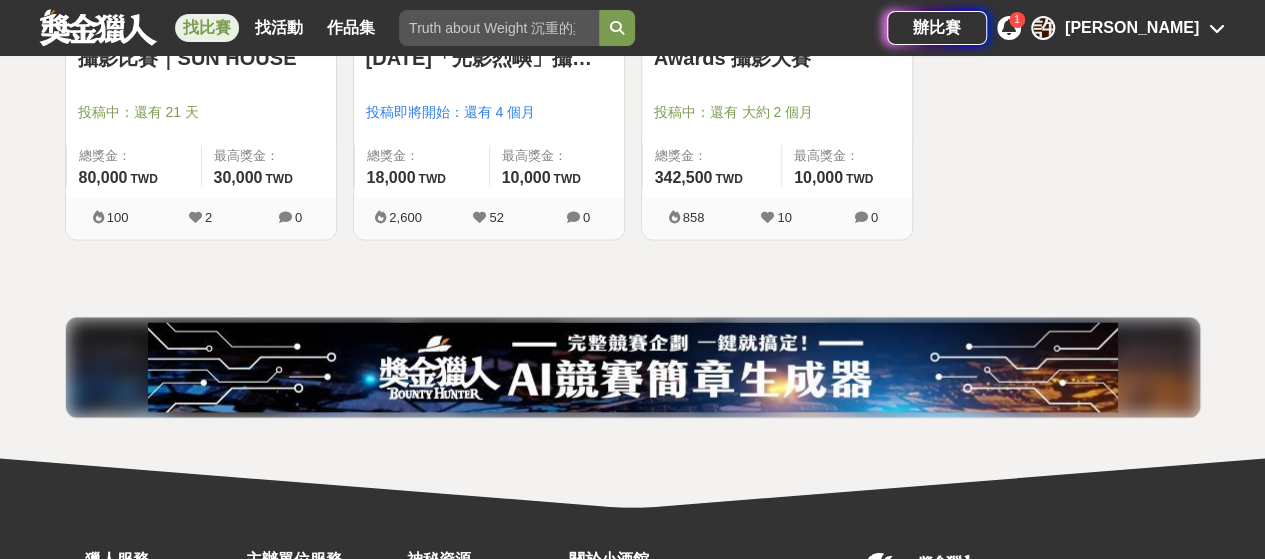 scroll, scrollTop: 5400, scrollLeft: 0, axis: vertical 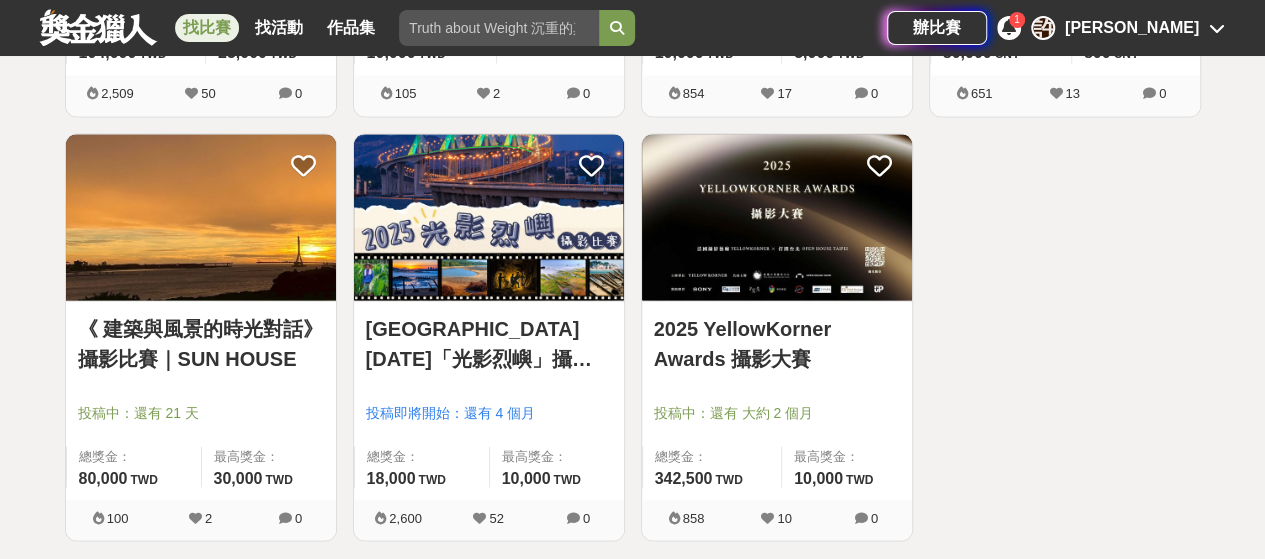 click on "《 建築與風景的時光對話》攝影比賽｜SUN HOUSE" at bounding box center [201, 343] 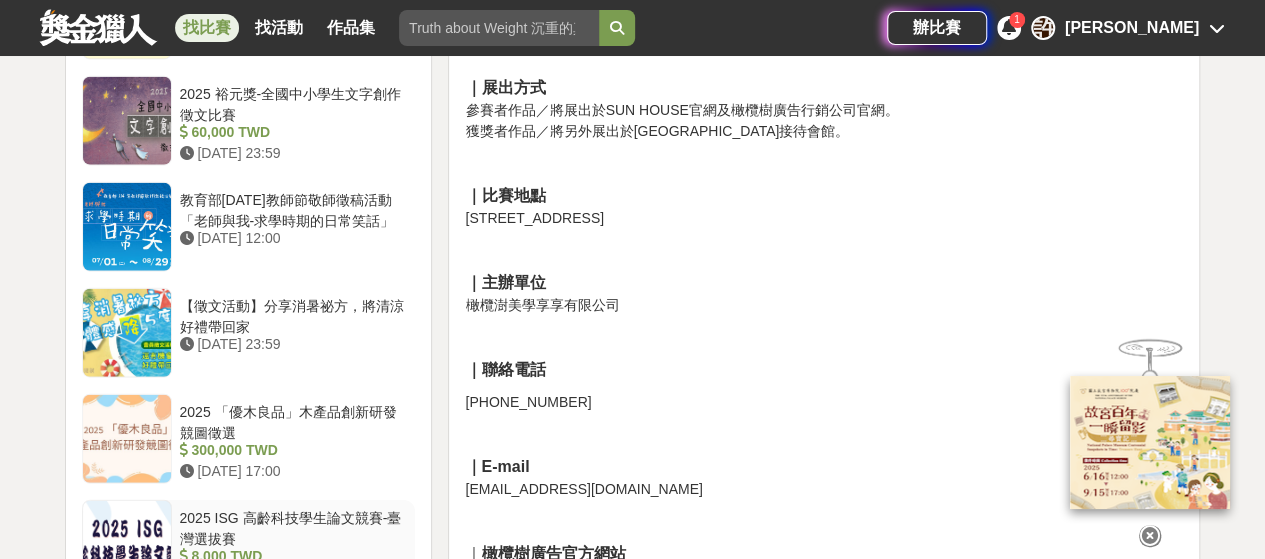 scroll, scrollTop: 2100, scrollLeft: 0, axis: vertical 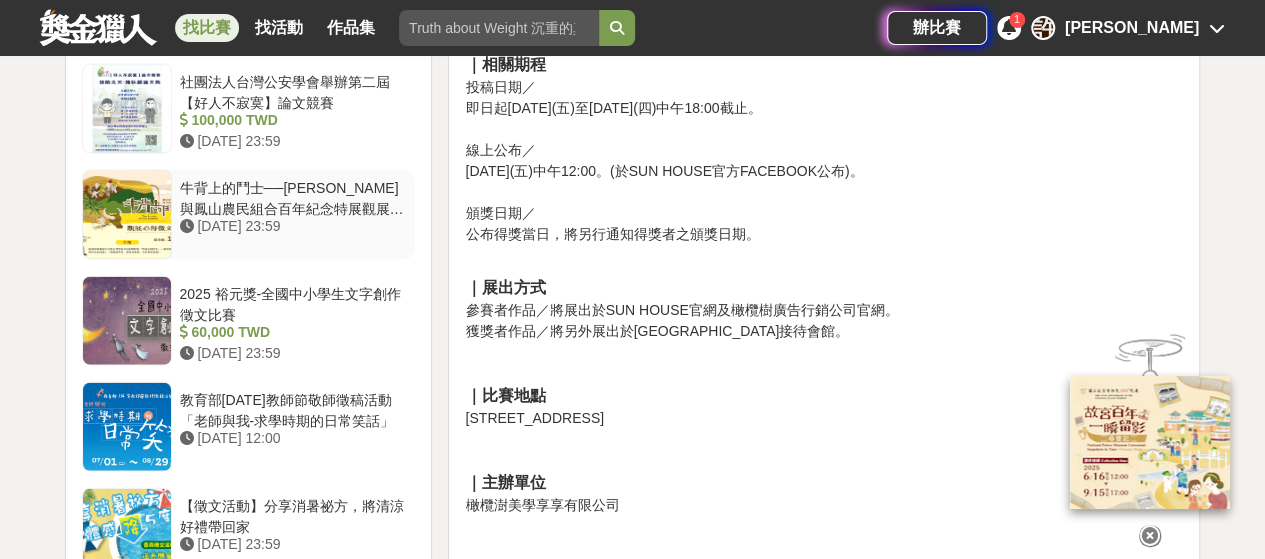 click on "牛背上的鬥士──[PERSON_NAME]與鳳山農民組合百年紀念特展觀展心得 徵文比賽" at bounding box center (294, 197) 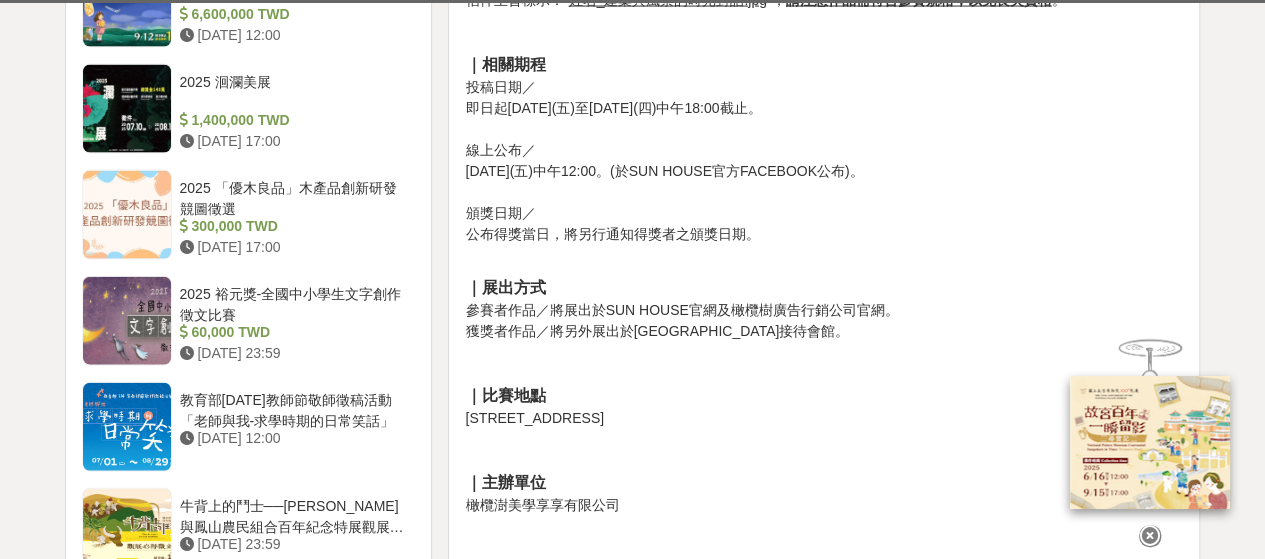 scroll, scrollTop: 0, scrollLeft: 0, axis: both 